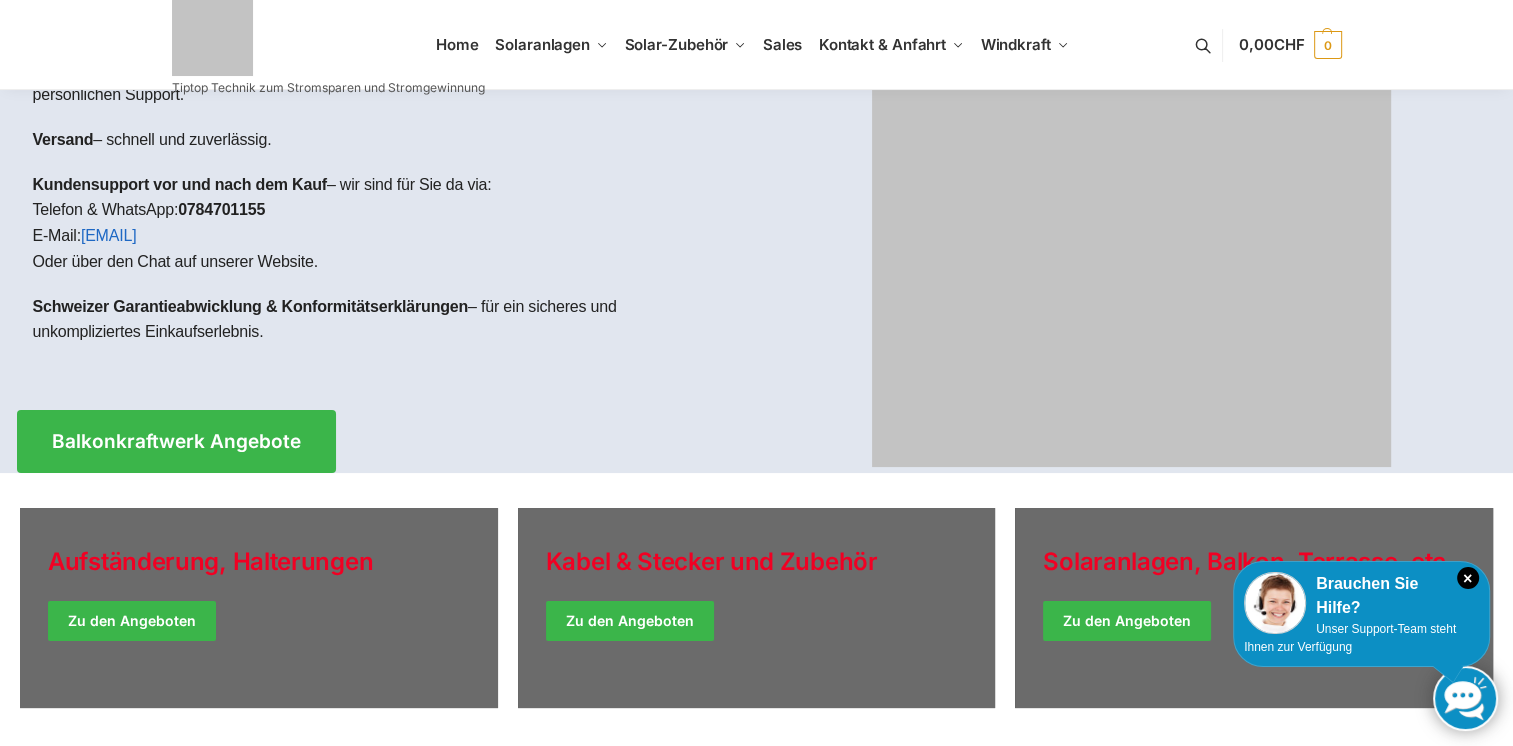 scroll, scrollTop: 533, scrollLeft: 0, axis: vertical 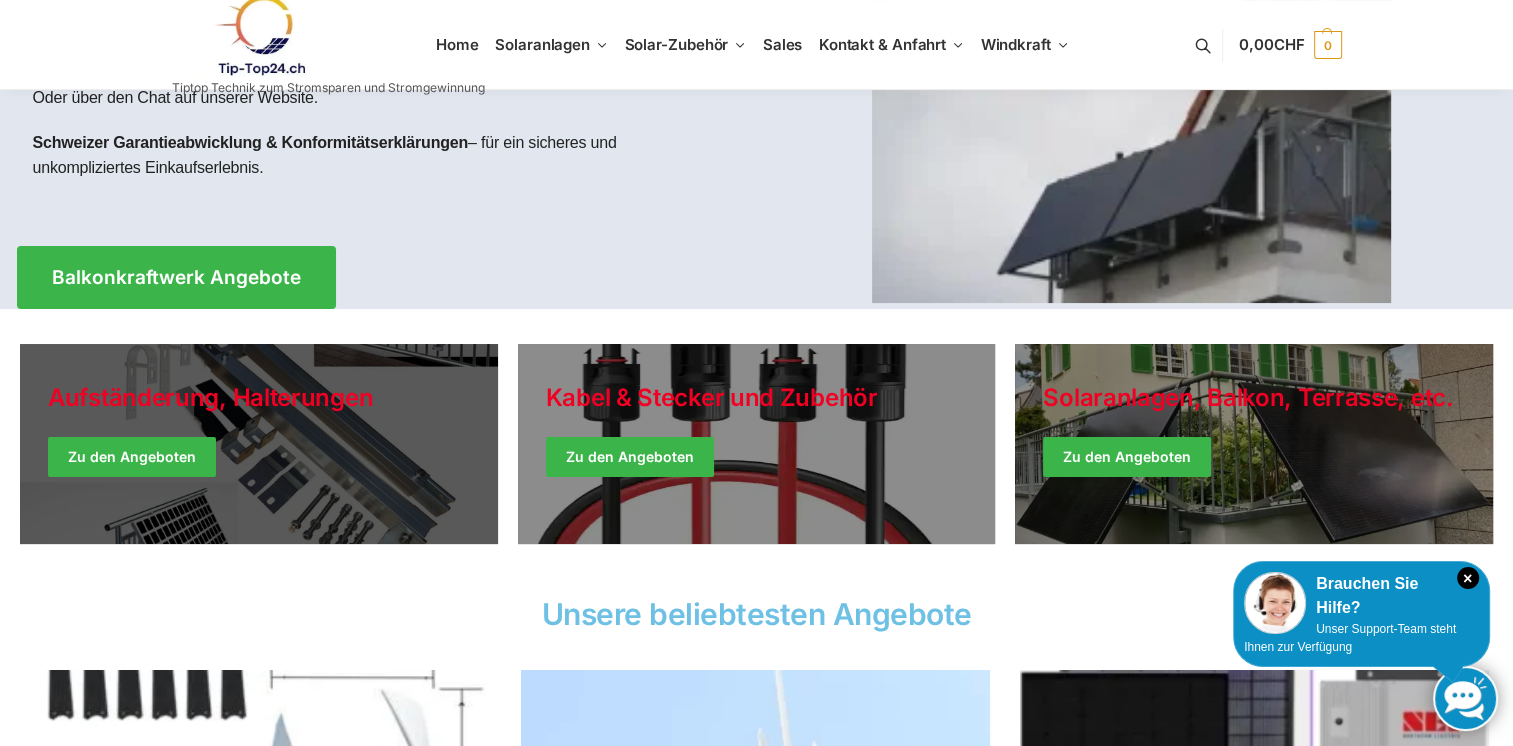 click at bounding box center [259, 444] 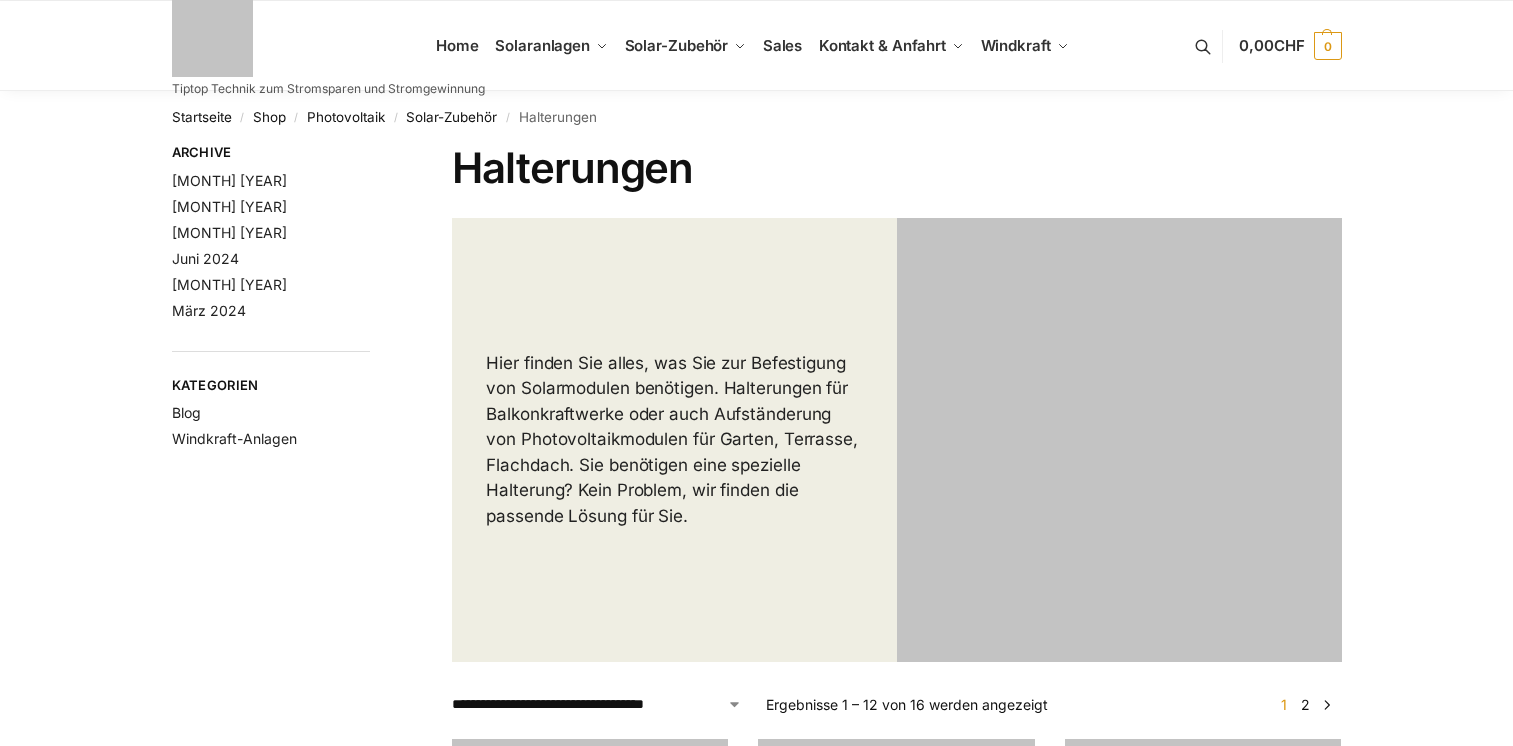 scroll, scrollTop: 0, scrollLeft: 0, axis: both 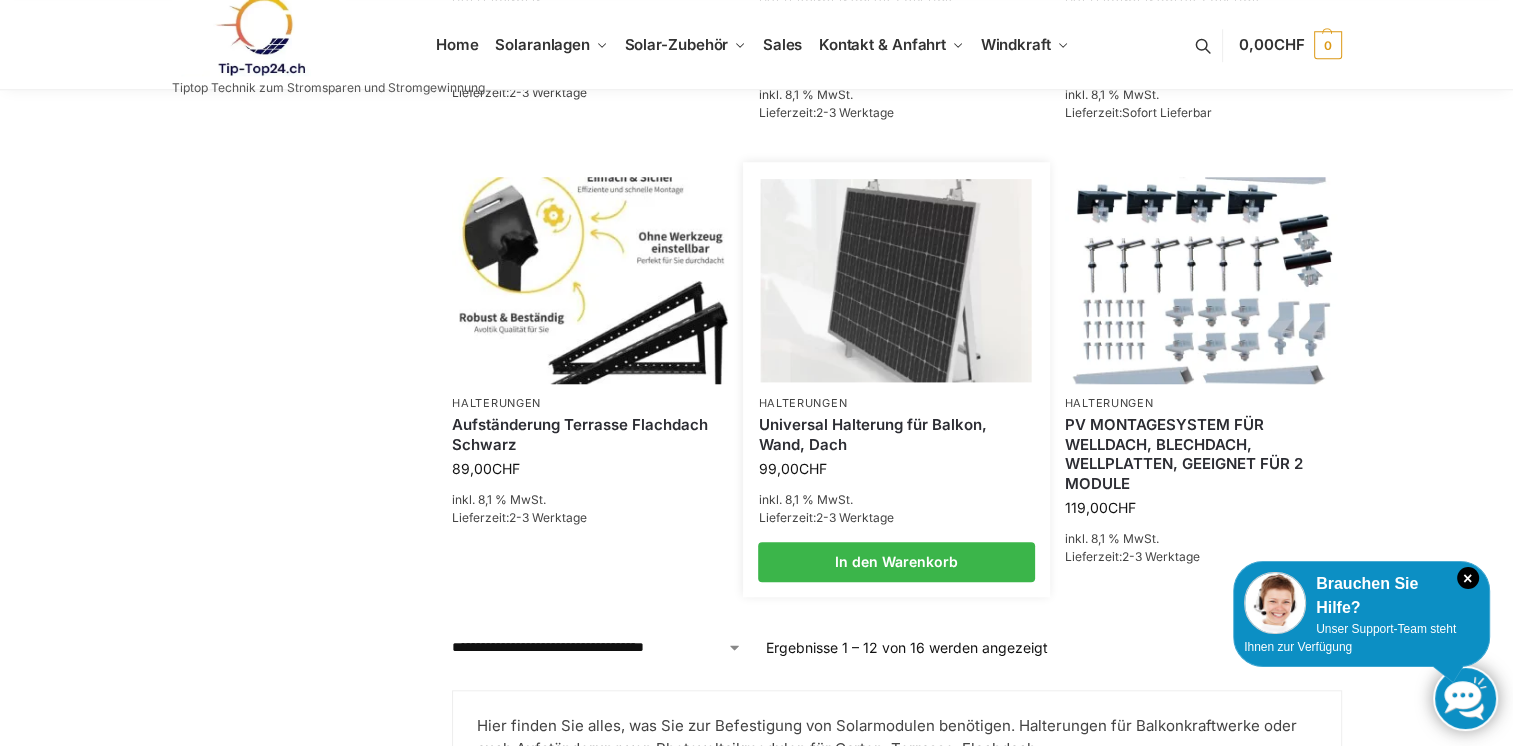 click at bounding box center (896, 280) 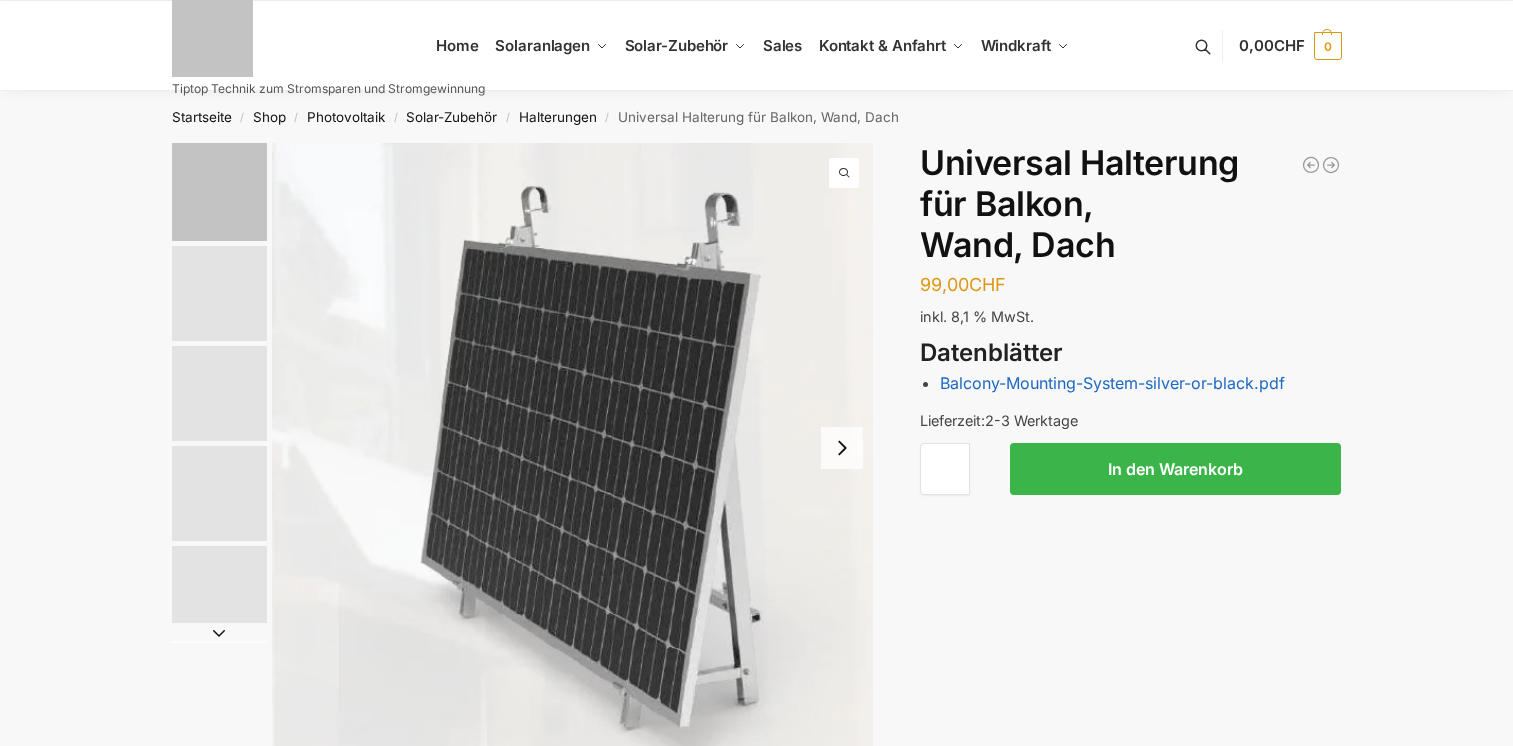 scroll, scrollTop: 0, scrollLeft: 0, axis: both 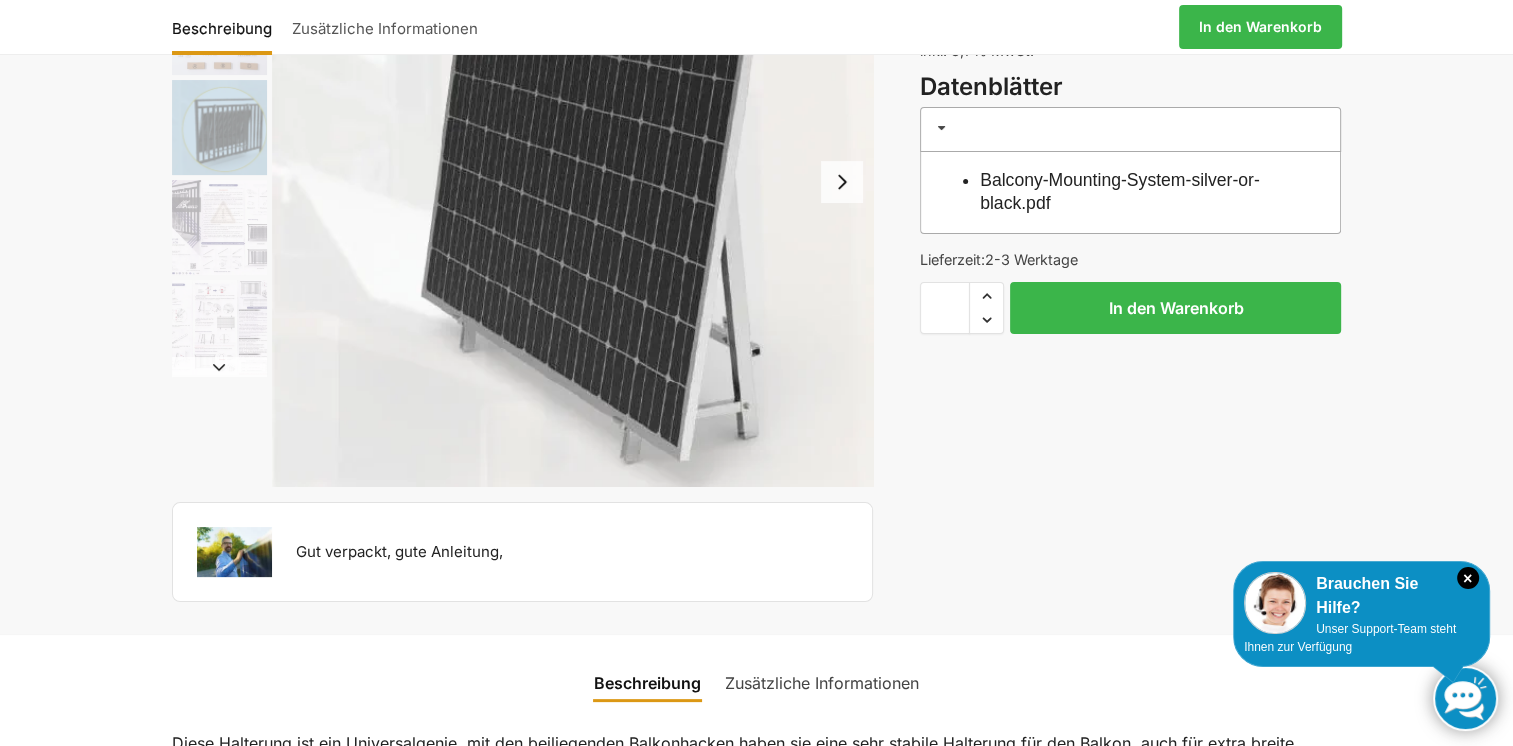 click at bounding box center (234, 552) 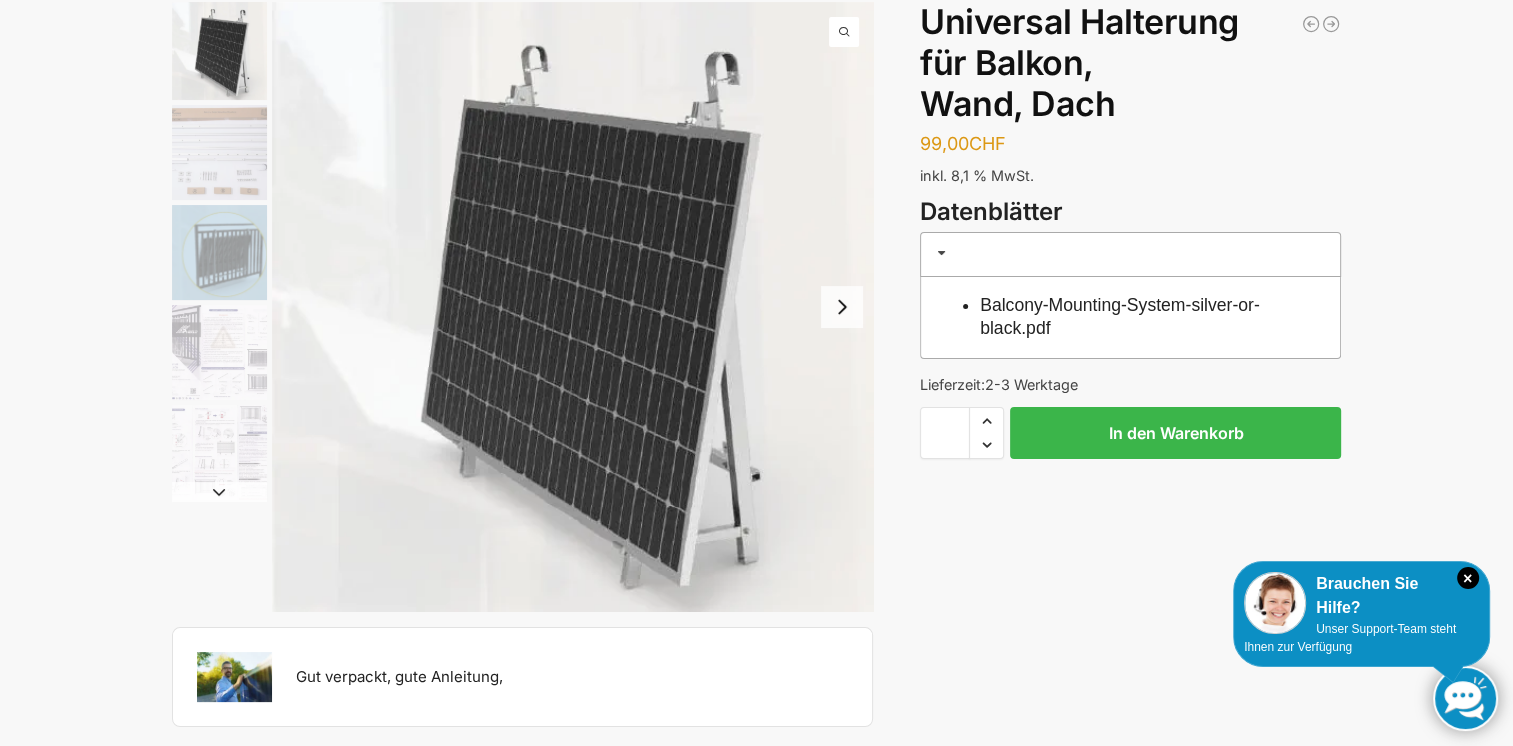 scroll, scrollTop: 133, scrollLeft: 0, axis: vertical 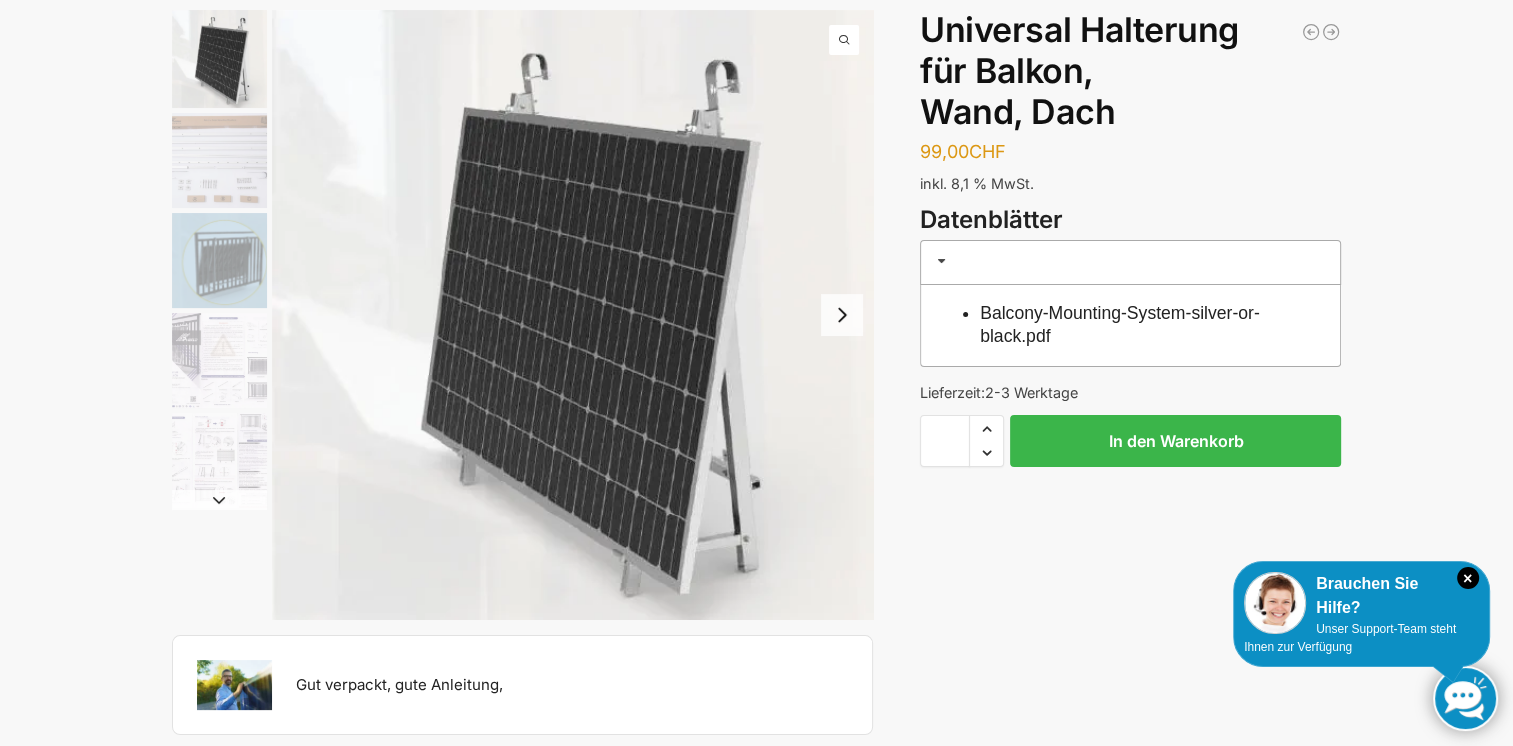 click at bounding box center [842, 315] 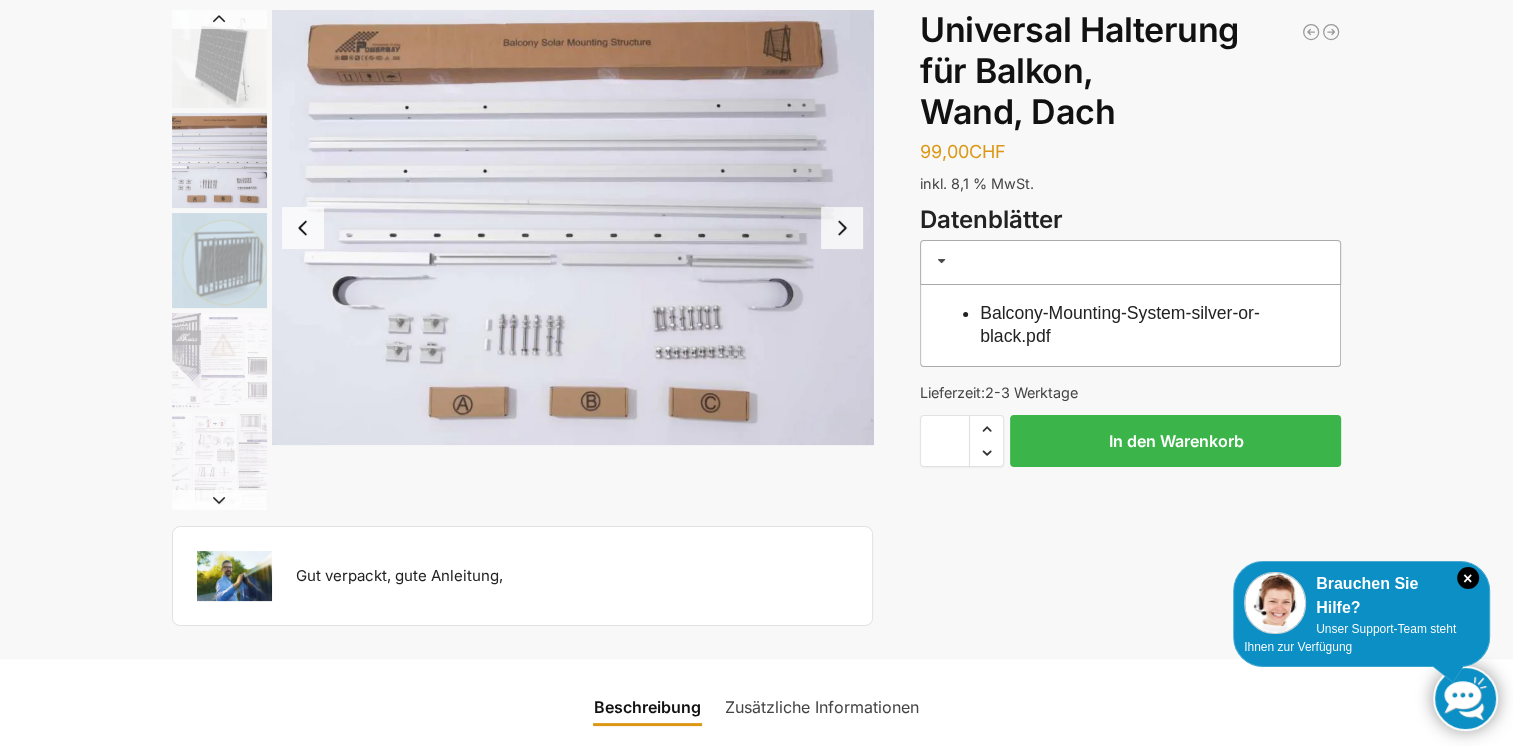 click at bounding box center [842, 228] 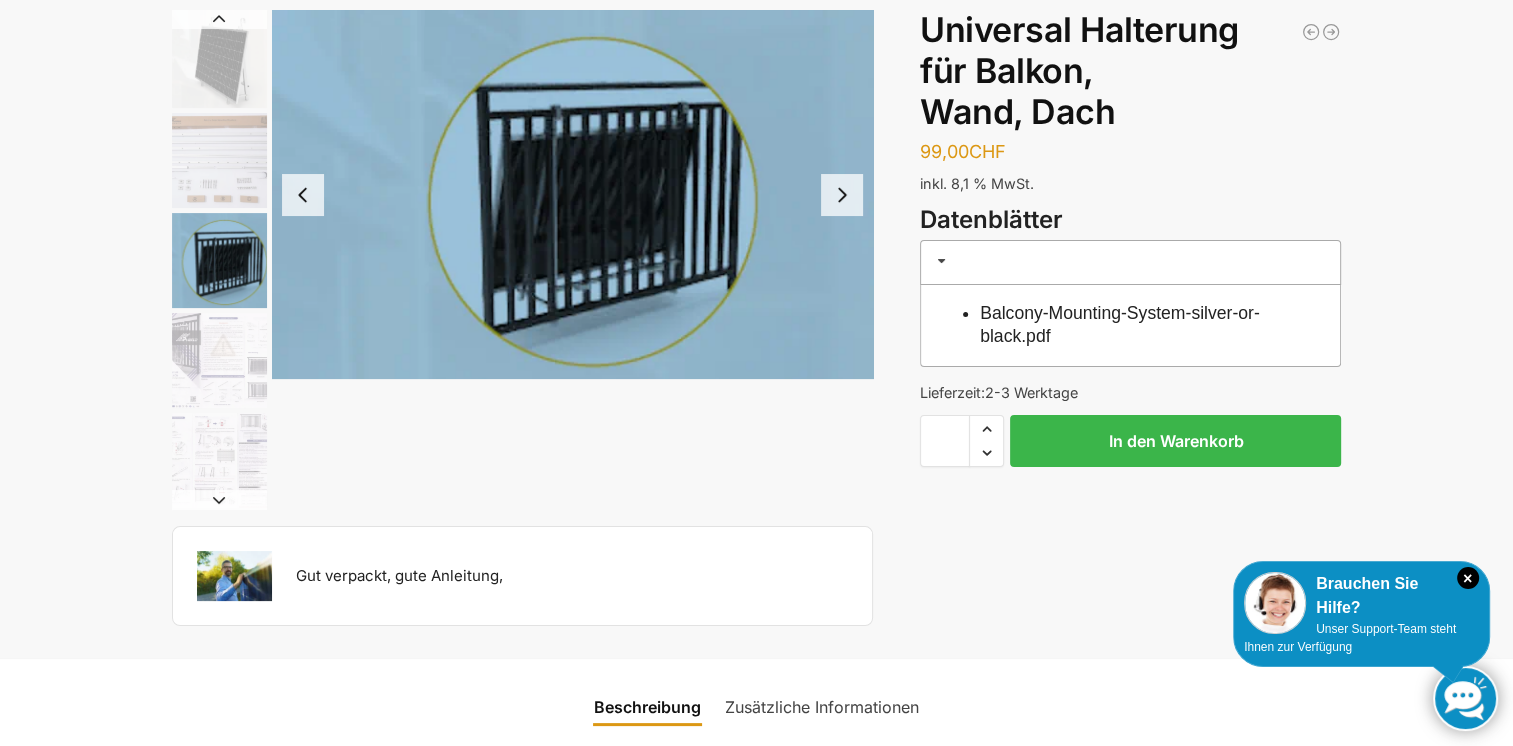 click at bounding box center (573, 194) 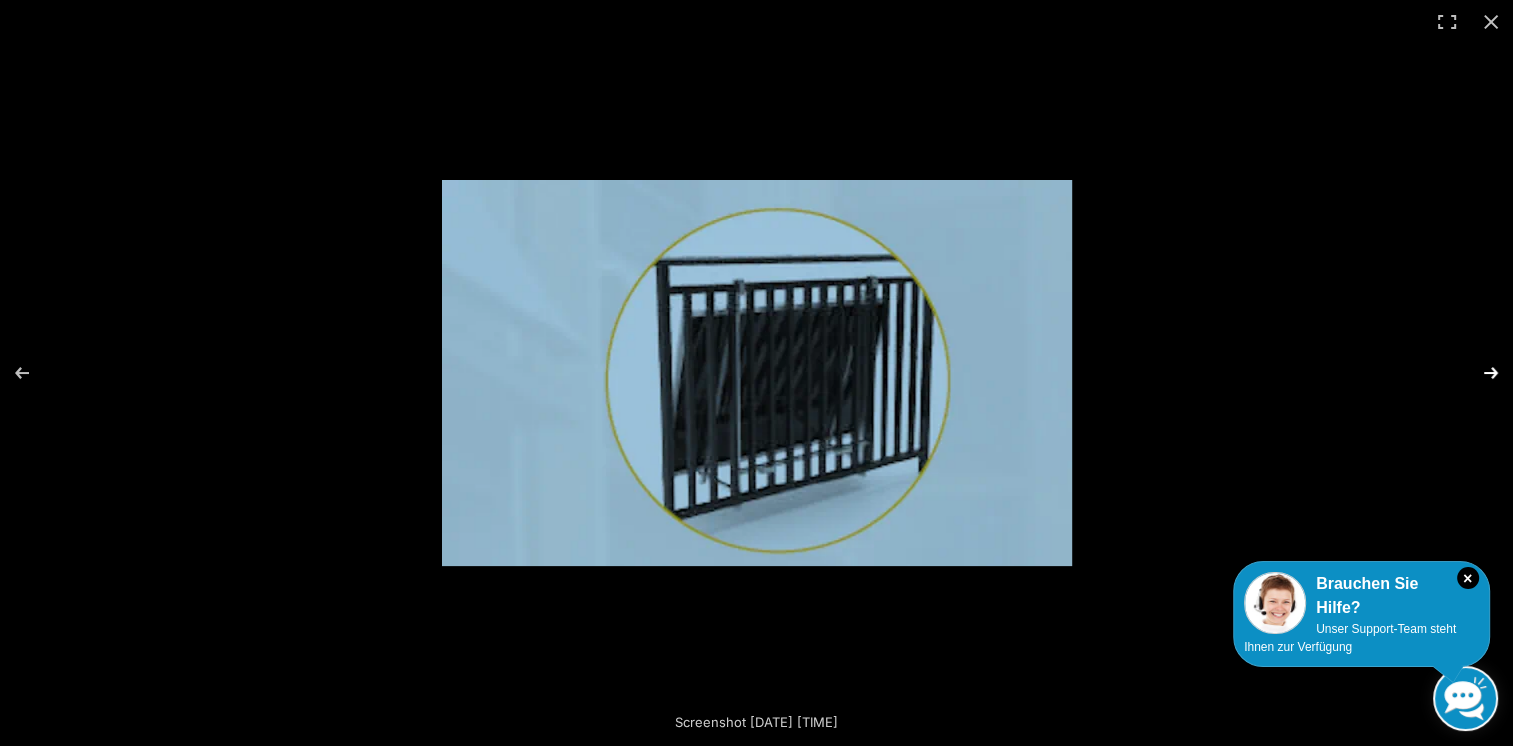 click at bounding box center [1478, 373] 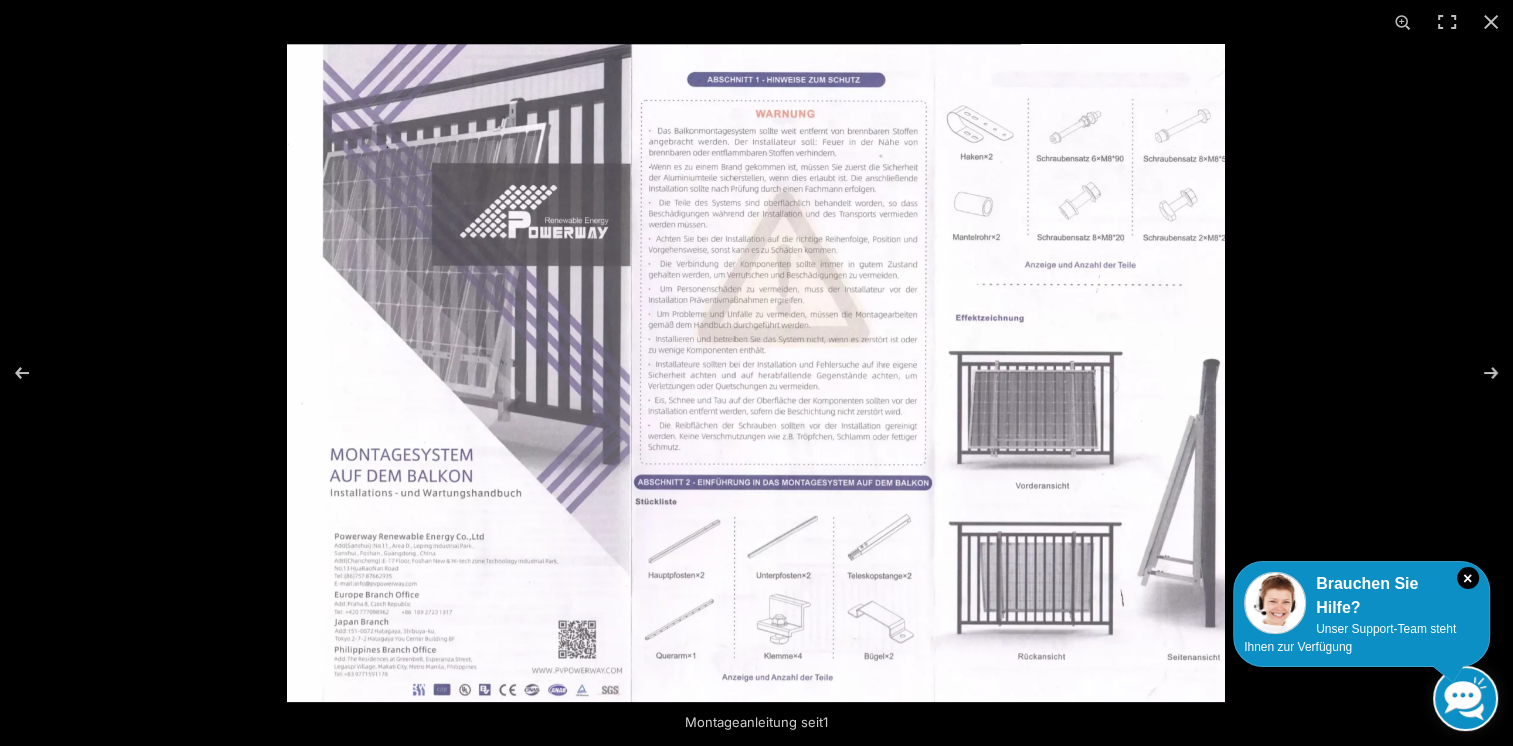 scroll, scrollTop: 400, scrollLeft: 0, axis: vertical 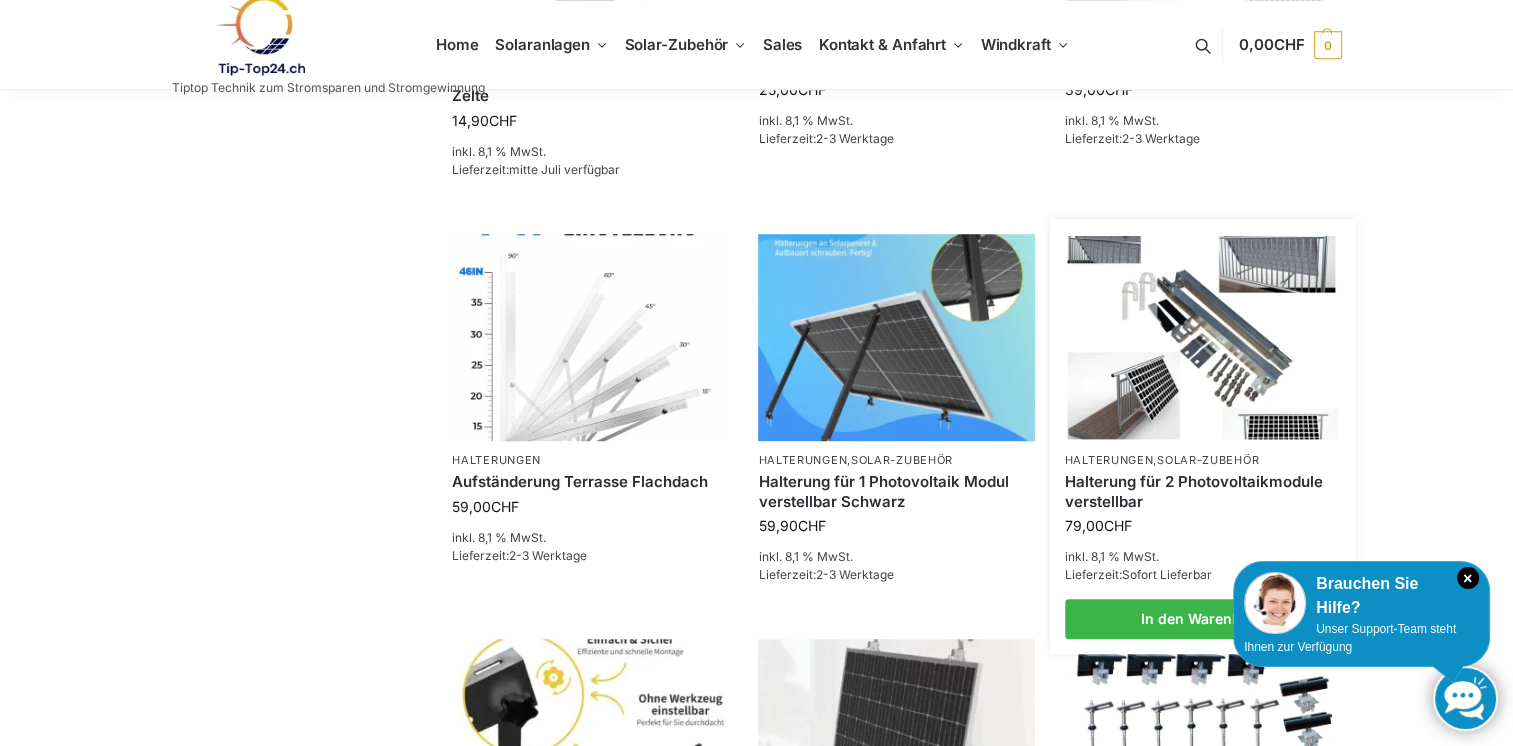 click at bounding box center [1202, 336] 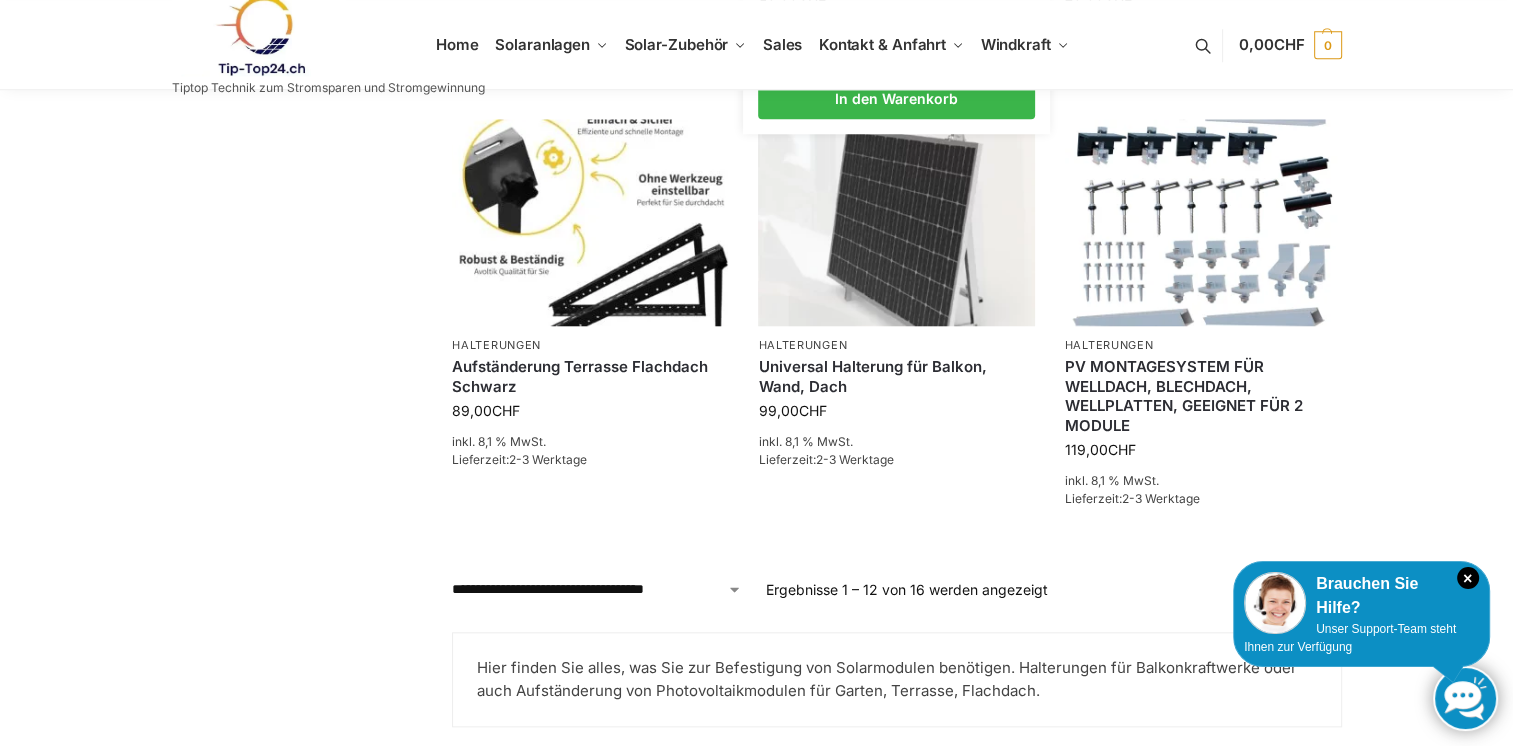 scroll, scrollTop: 2064, scrollLeft: 0, axis: vertical 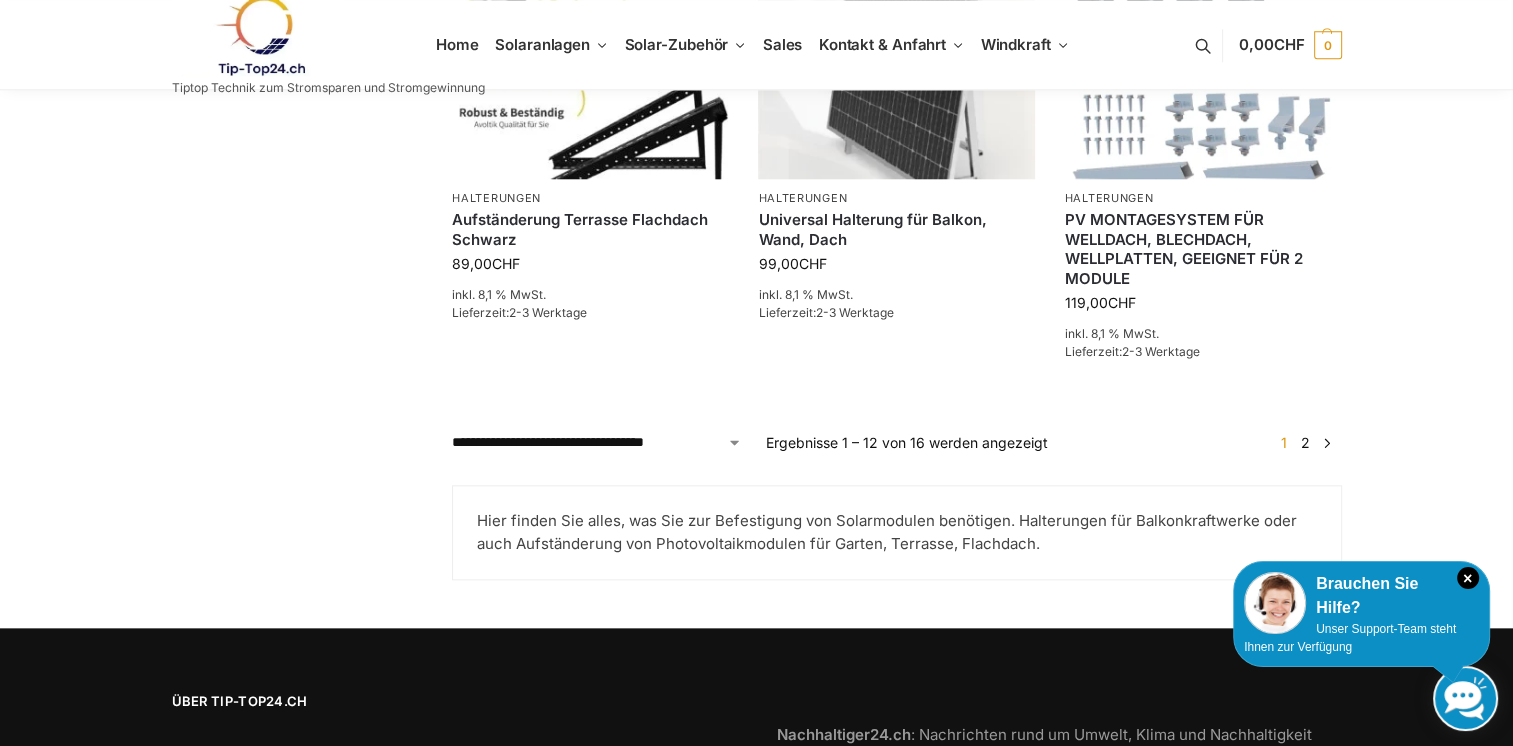 click on "→" at bounding box center [1326, 442] 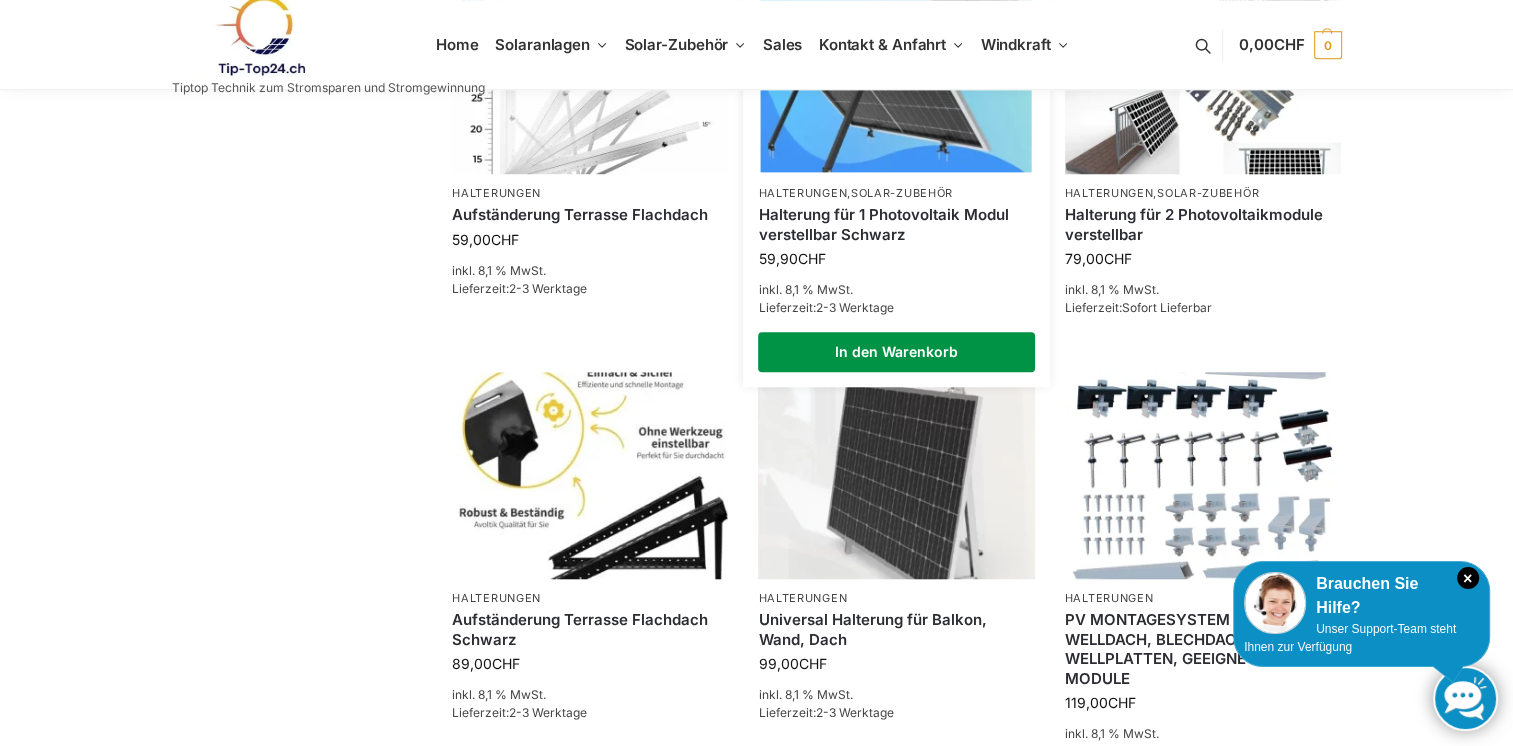 scroll, scrollTop: 1397, scrollLeft: 0, axis: vertical 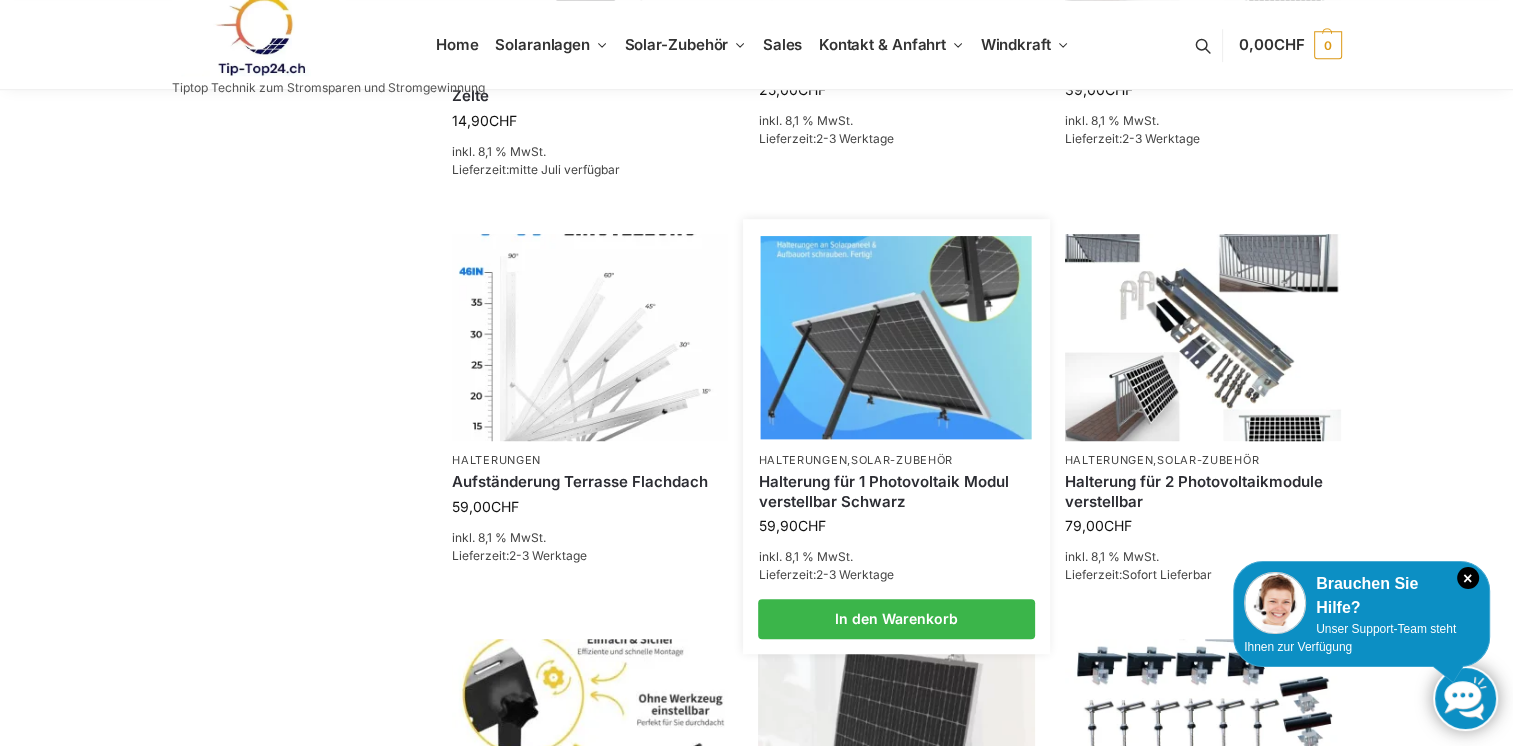click at bounding box center [896, 336] 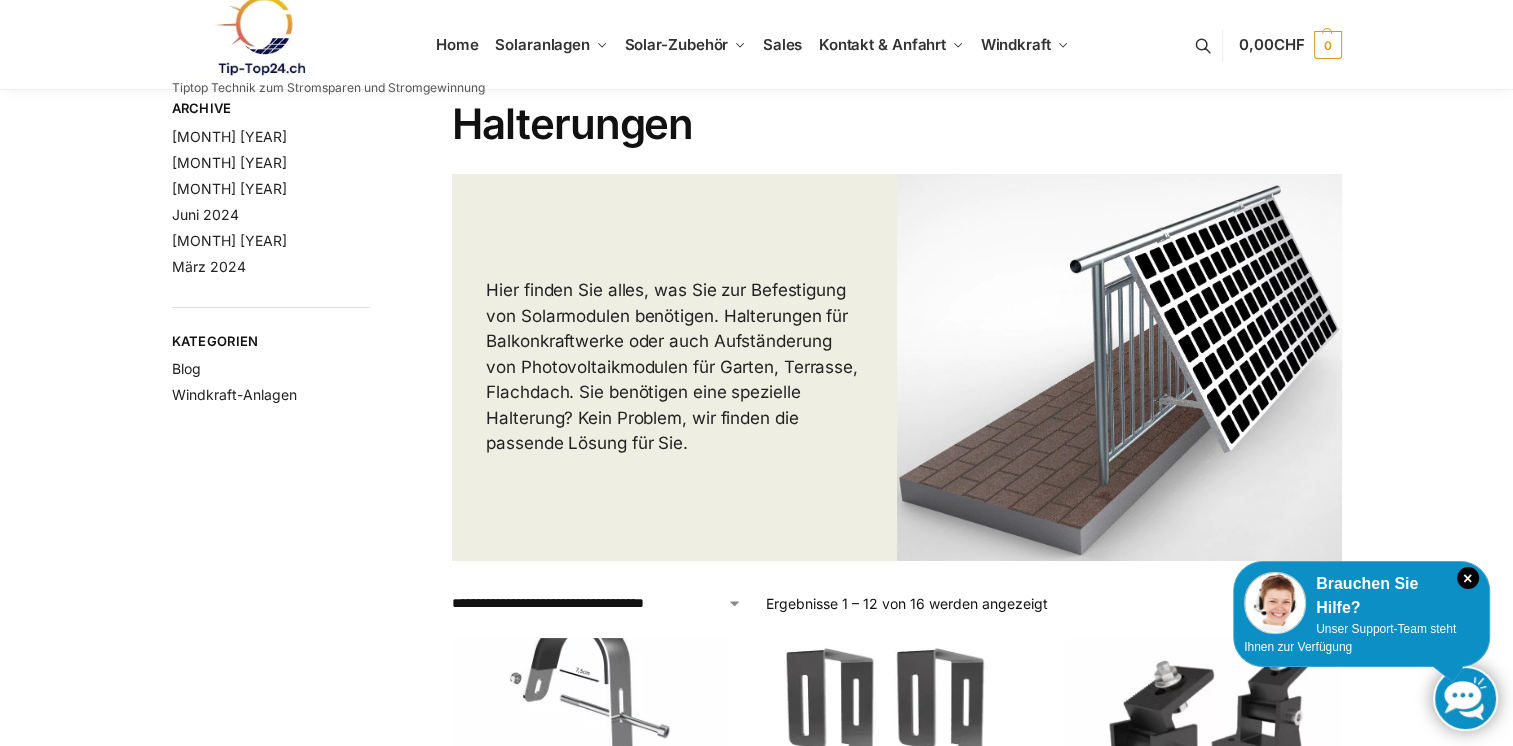 scroll, scrollTop: 0, scrollLeft: 0, axis: both 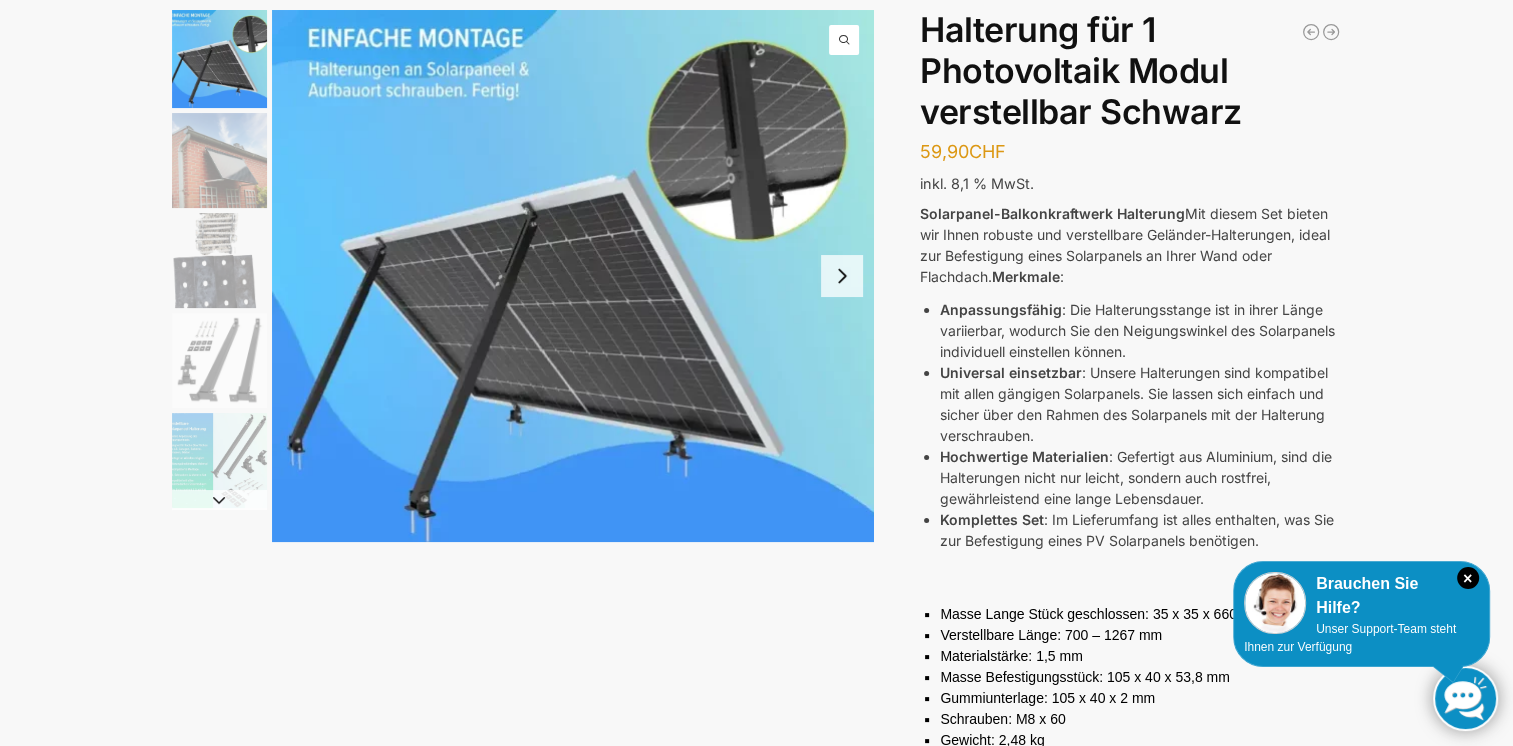 click at bounding box center (842, 276) 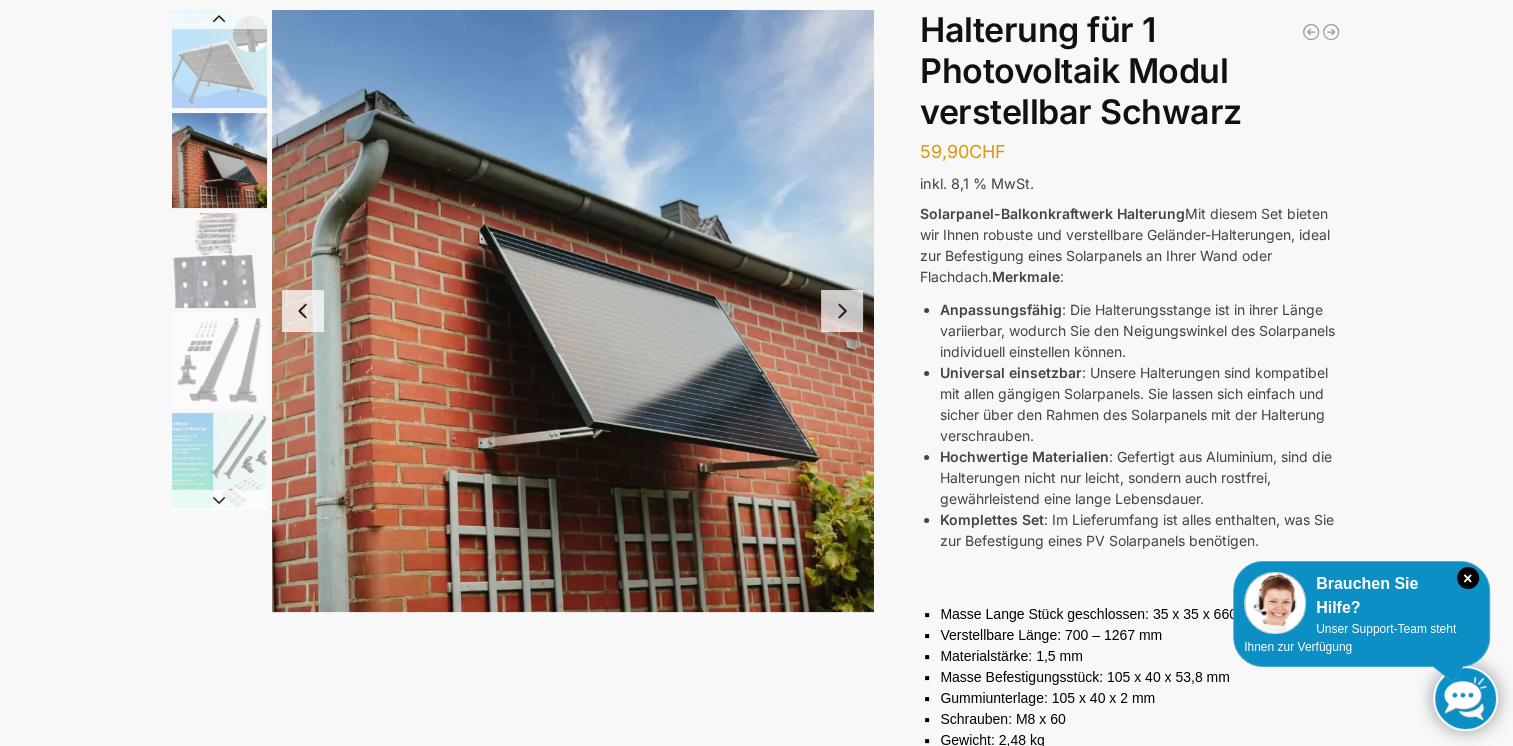 click at bounding box center [842, 311] 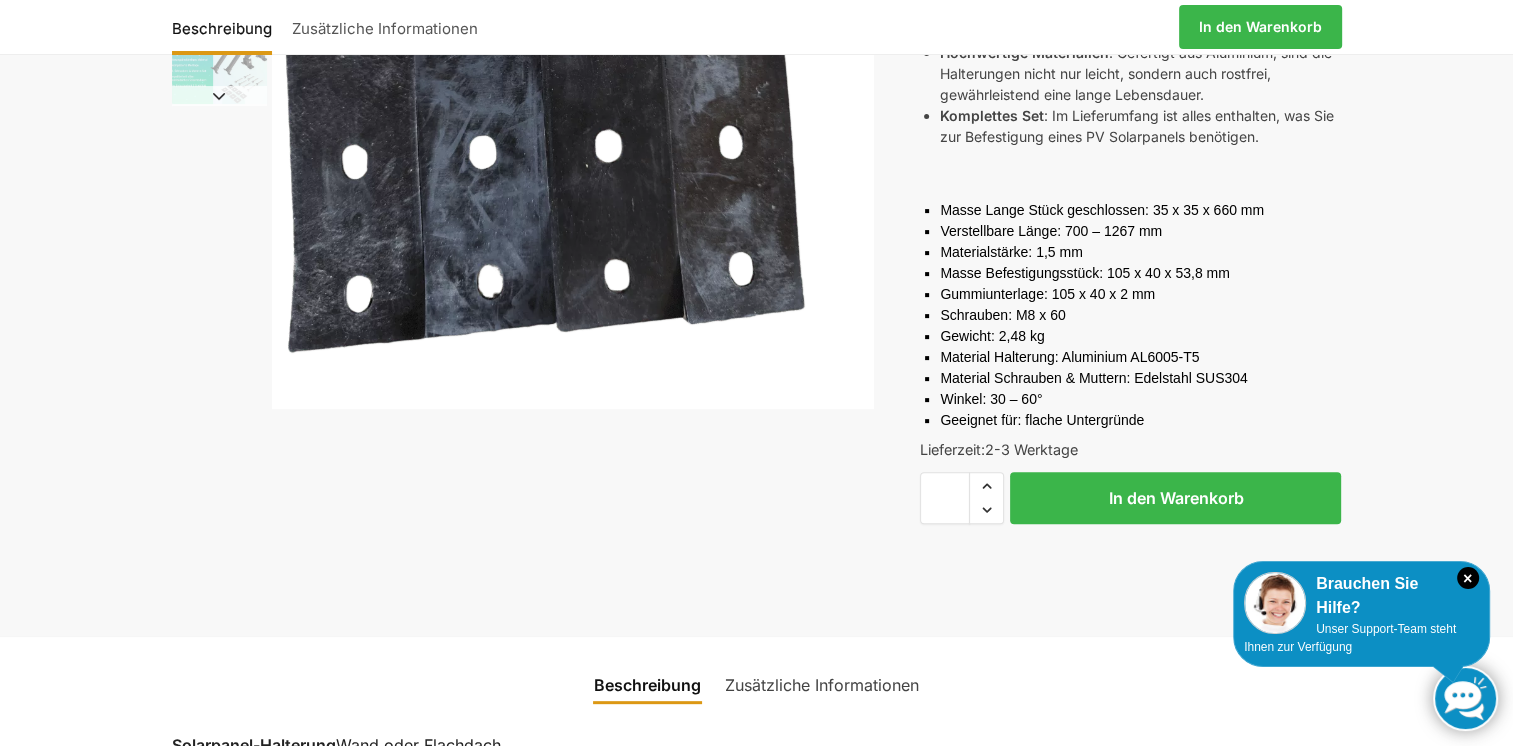 scroll, scrollTop: 666, scrollLeft: 0, axis: vertical 